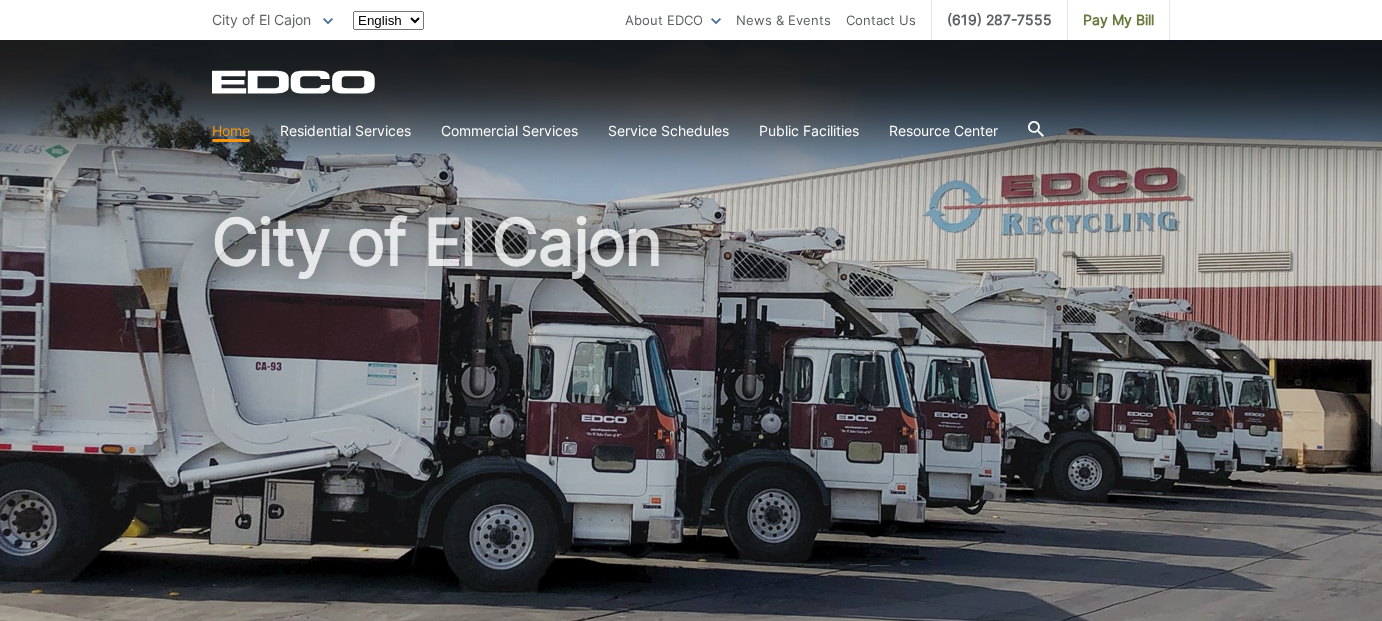 scroll, scrollTop: 0, scrollLeft: 0, axis: both 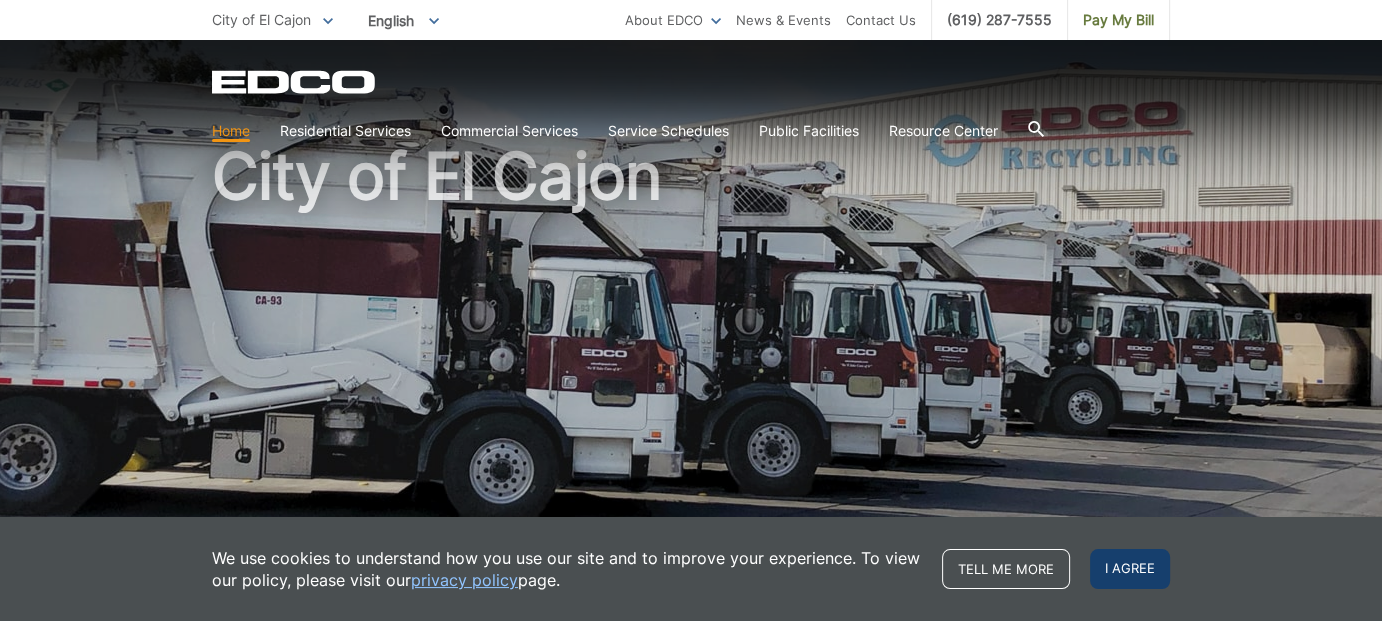click on "I agree" at bounding box center [1130, 569] 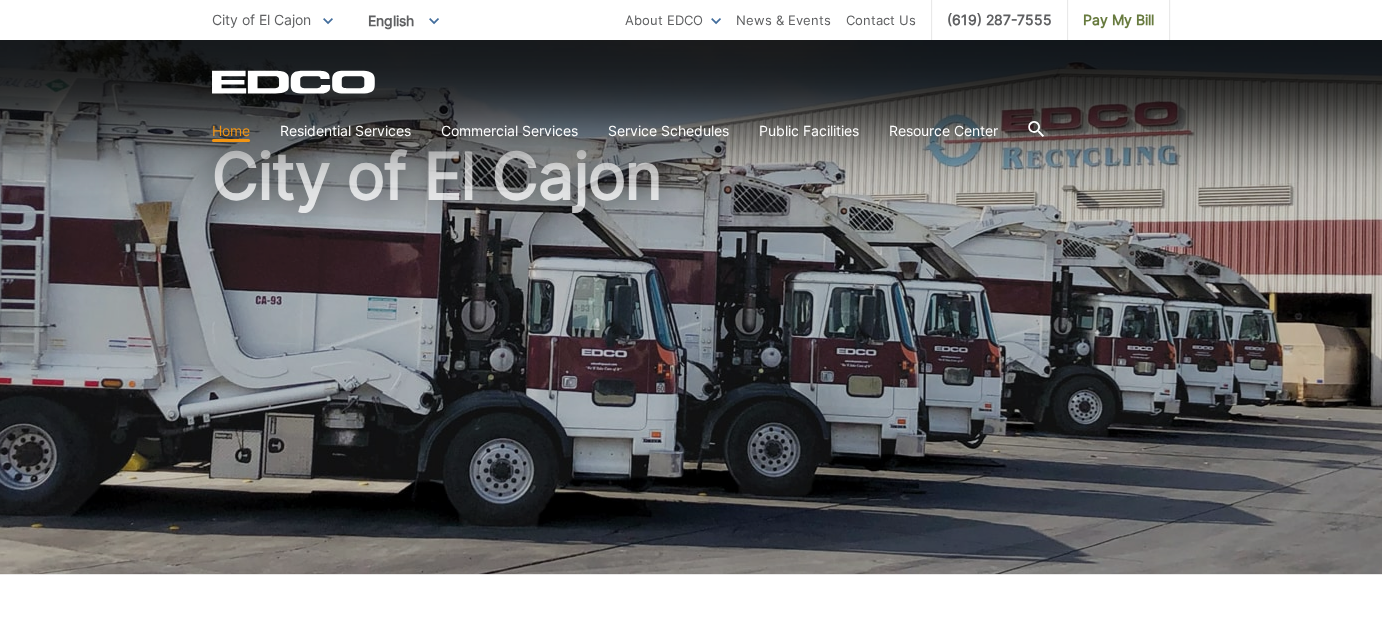 scroll, scrollTop: 0, scrollLeft: 0, axis: both 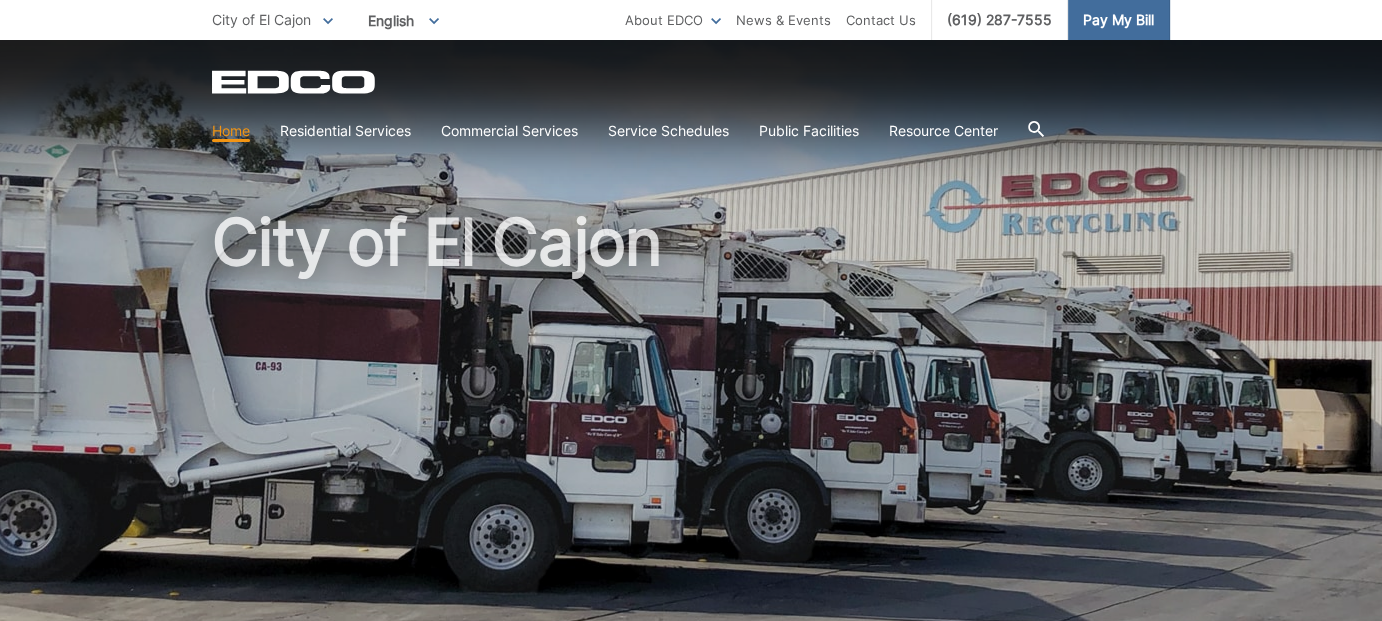 click on "Pay My Bill" at bounding box center [1118, 20] 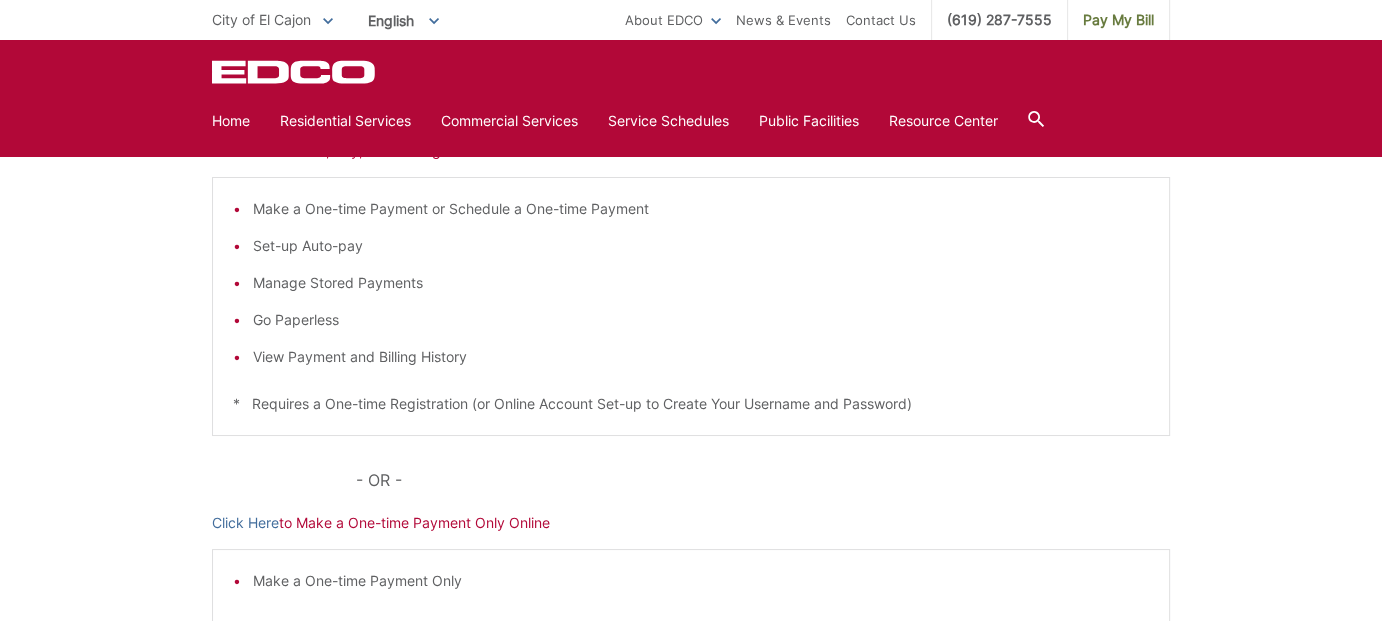 scroll, scrollTop: 333, scrollLeft: 0, axis: vertical 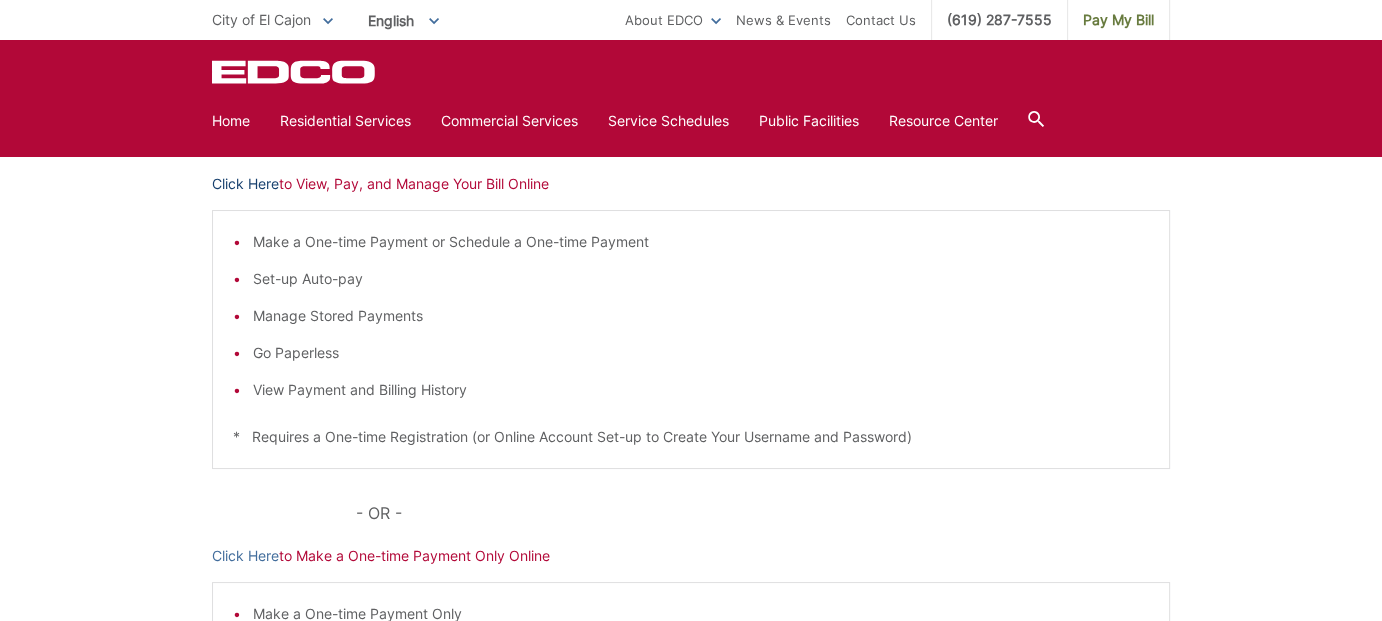 click on "Click Here" at bounding box center [245, 184] 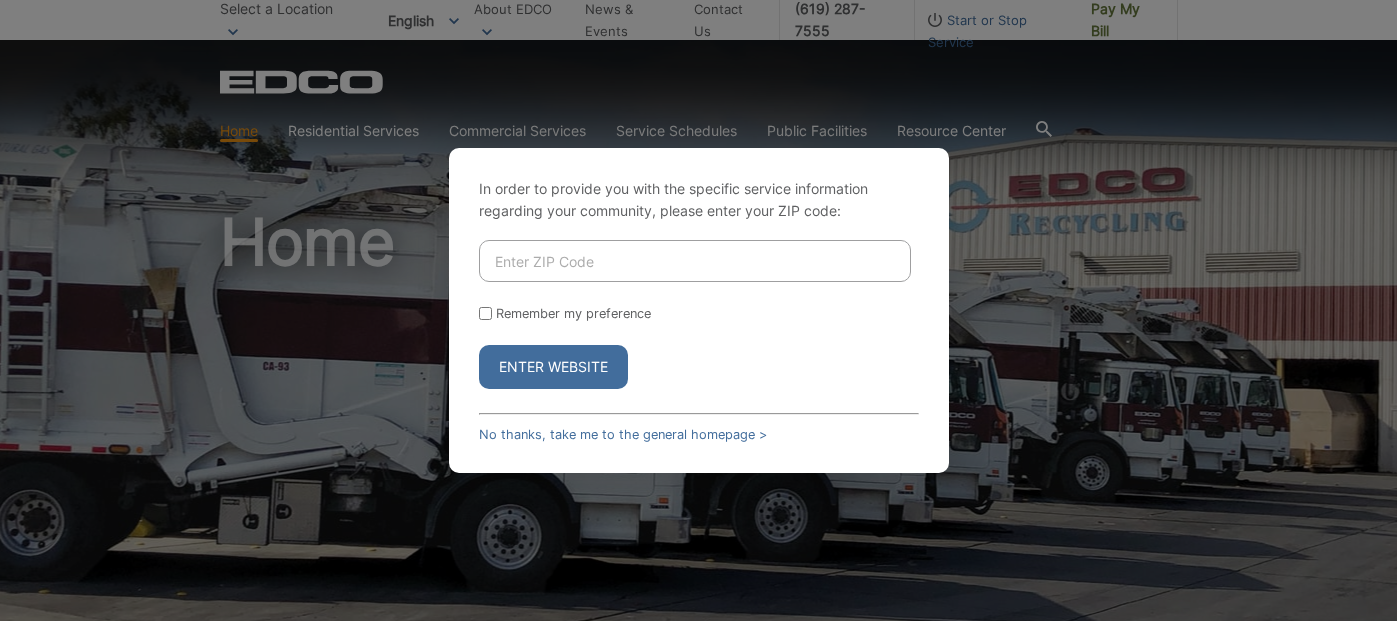 scroll, scrollTop: 0, scrollLeft: 0, axis: both 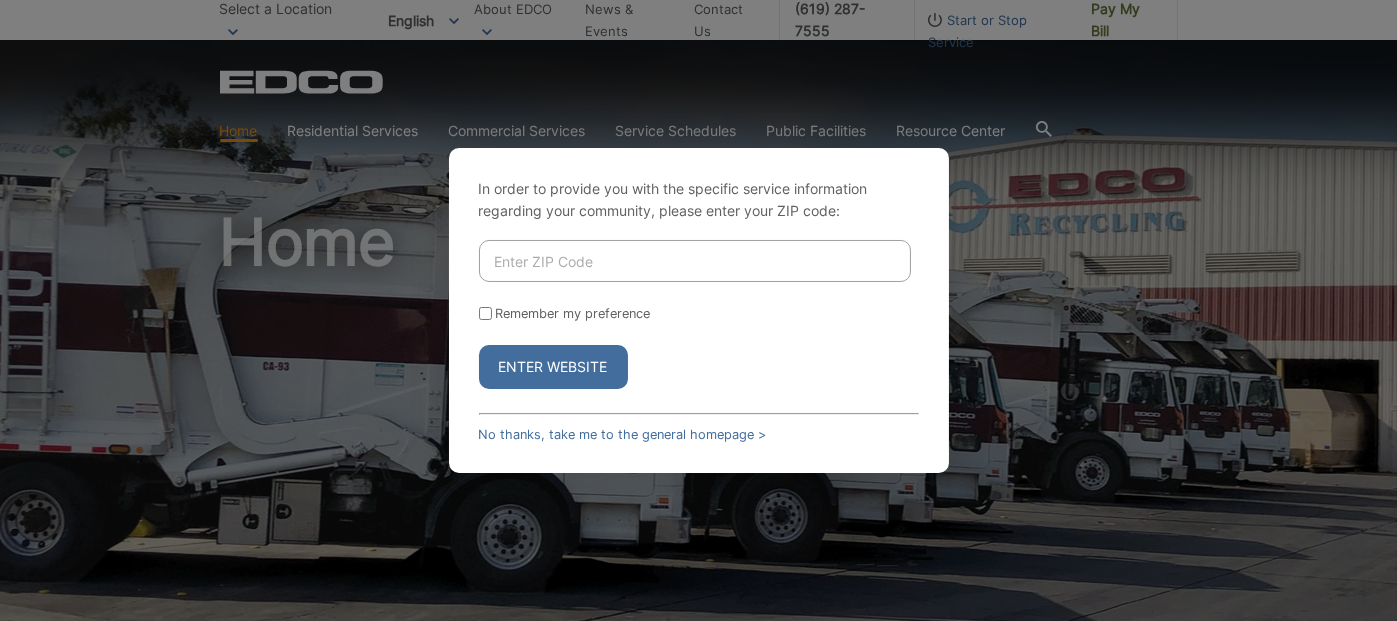 click at bounding box center [695, 261] 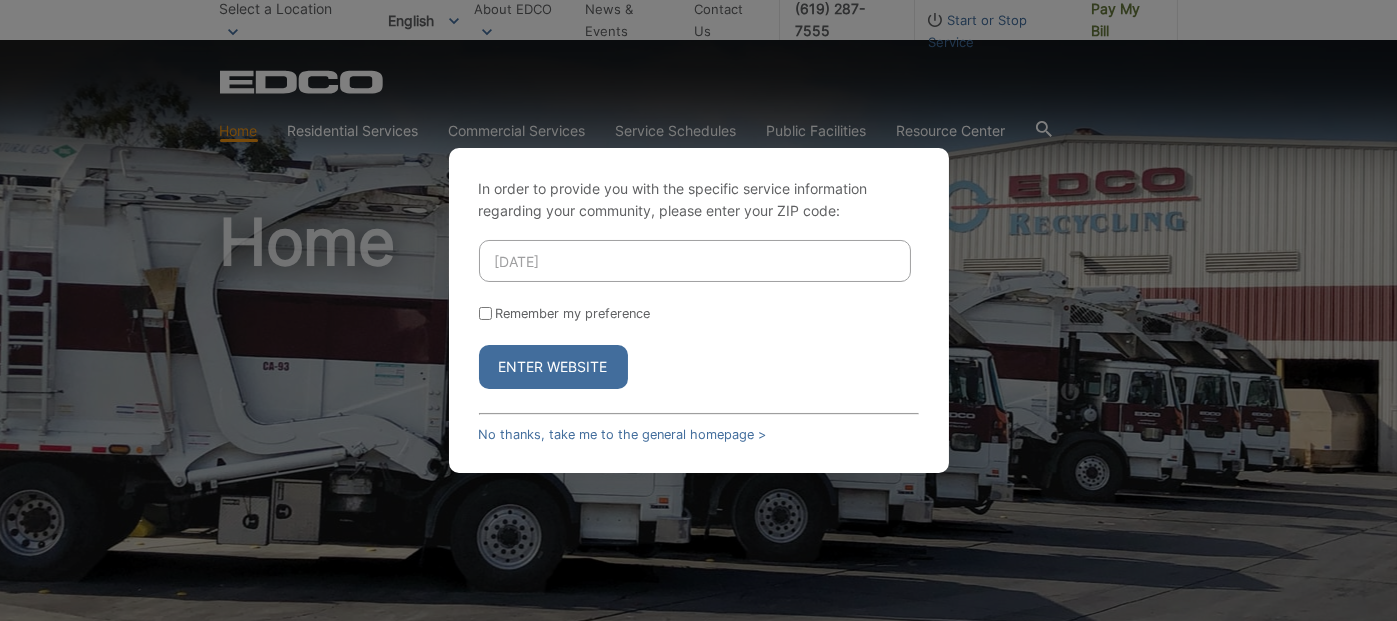 type on "92019" 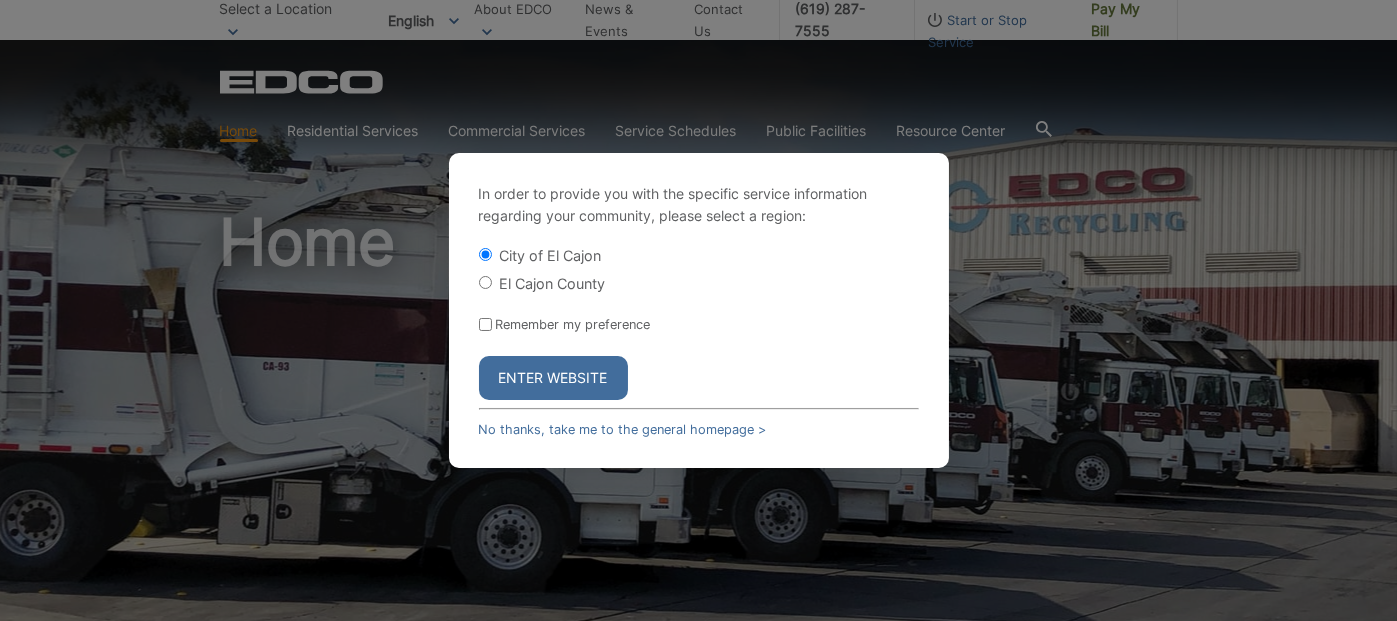 click on "Enter Website" at bounding box center (553, 378) 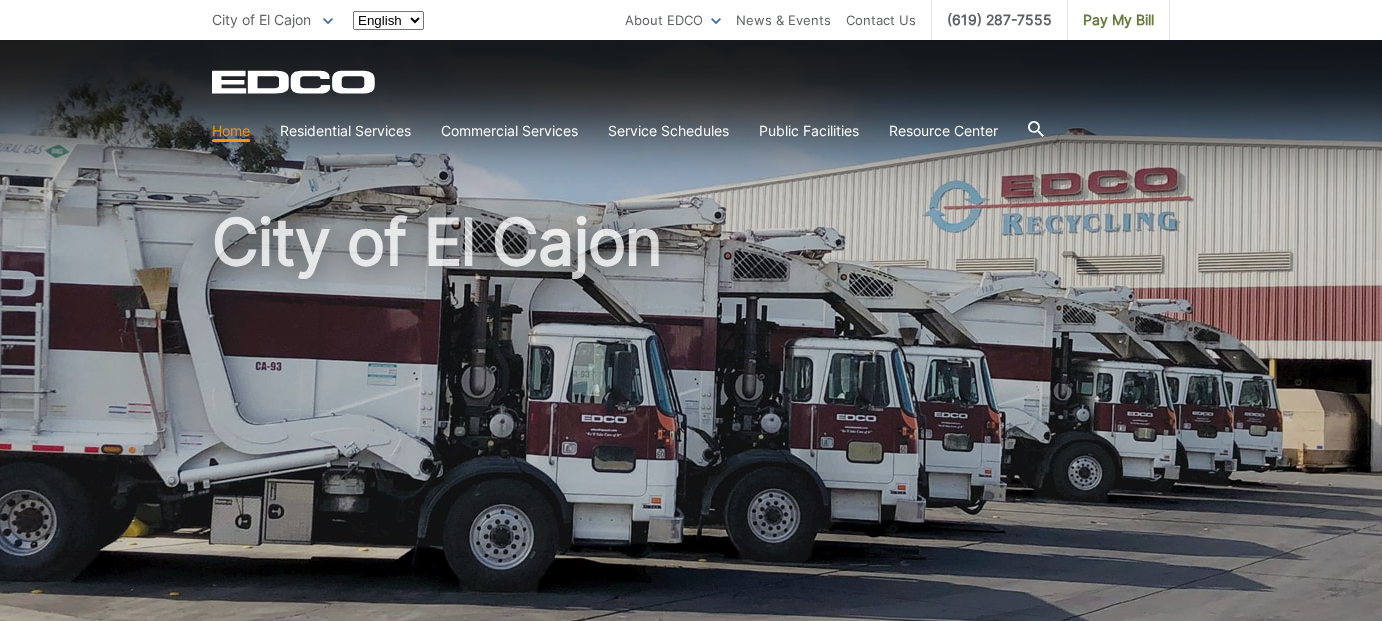 scroll, scrollTop: 0, scrollLeft: 0, axis: both 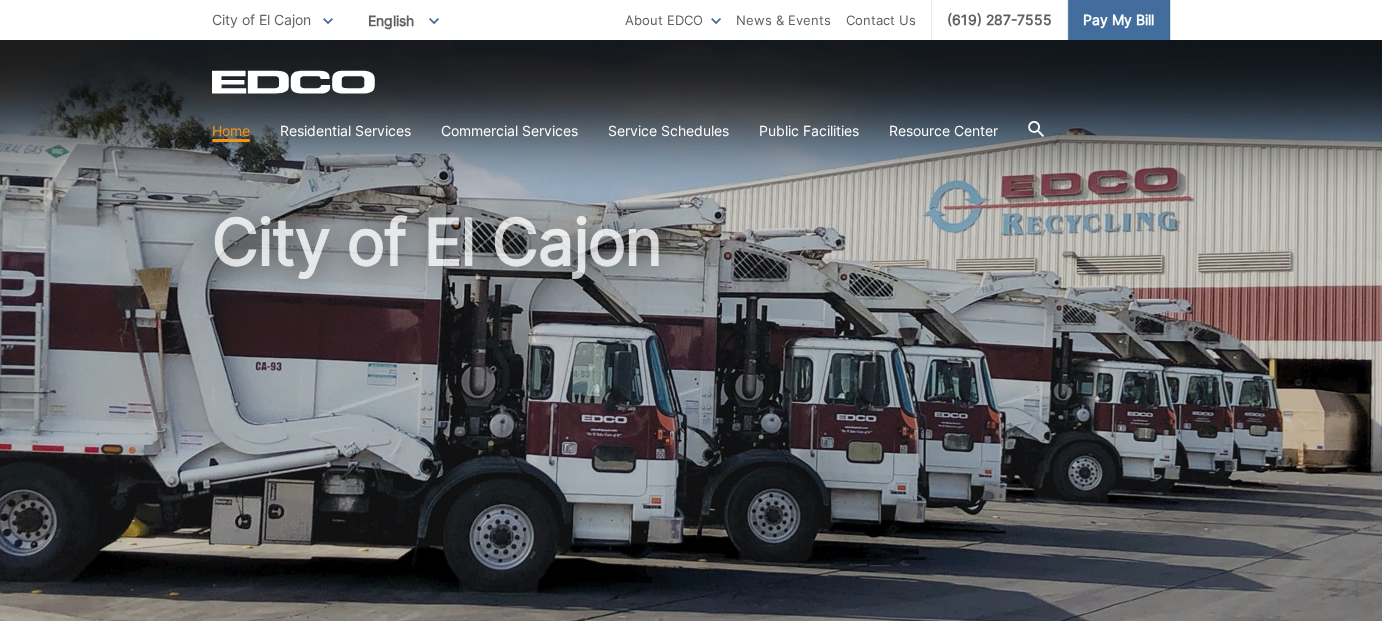 click on "Pay My Bill" at bounding box center (1118, 20) 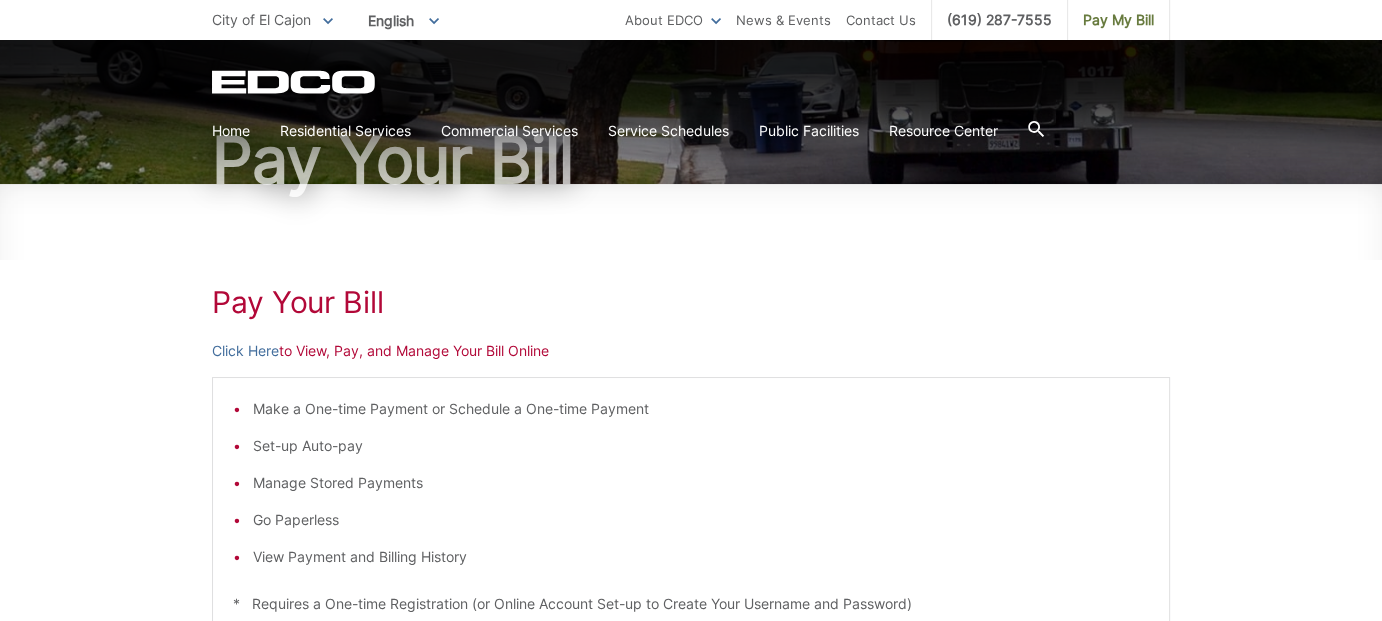 scroll, scrollTop: 233, scrollLeft: 0, axis: vertical 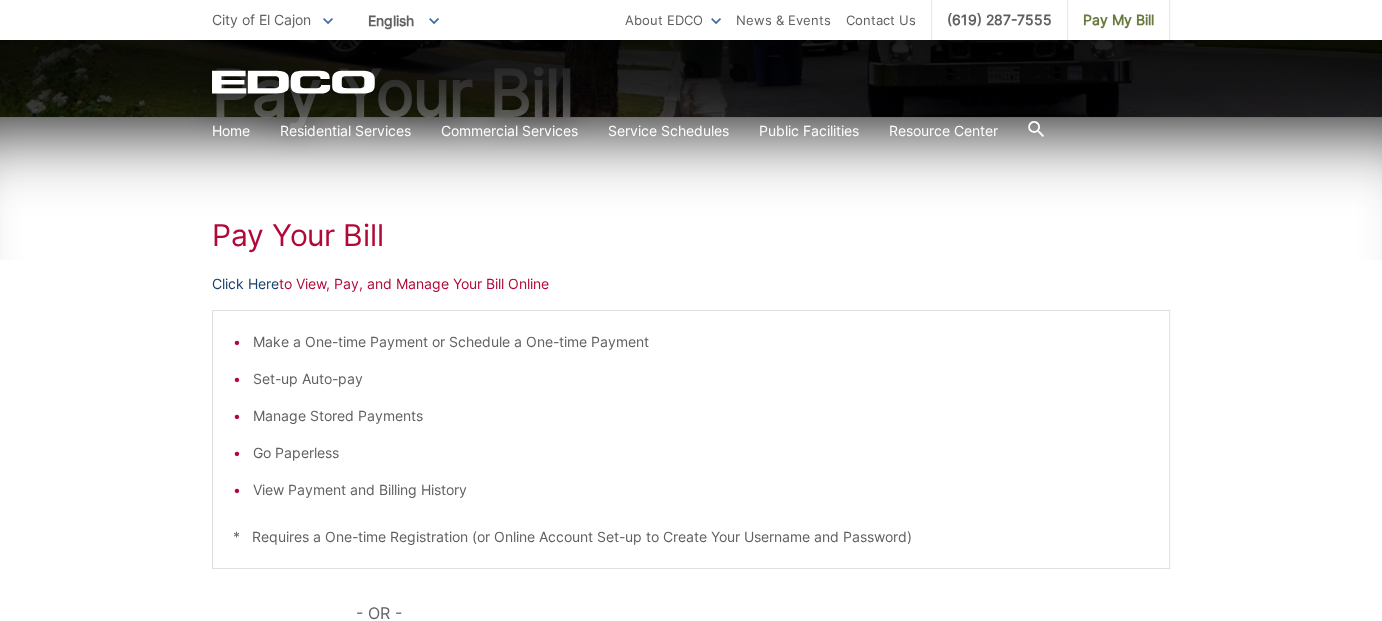 click on "Click Here" at bounding box center [245, 284] 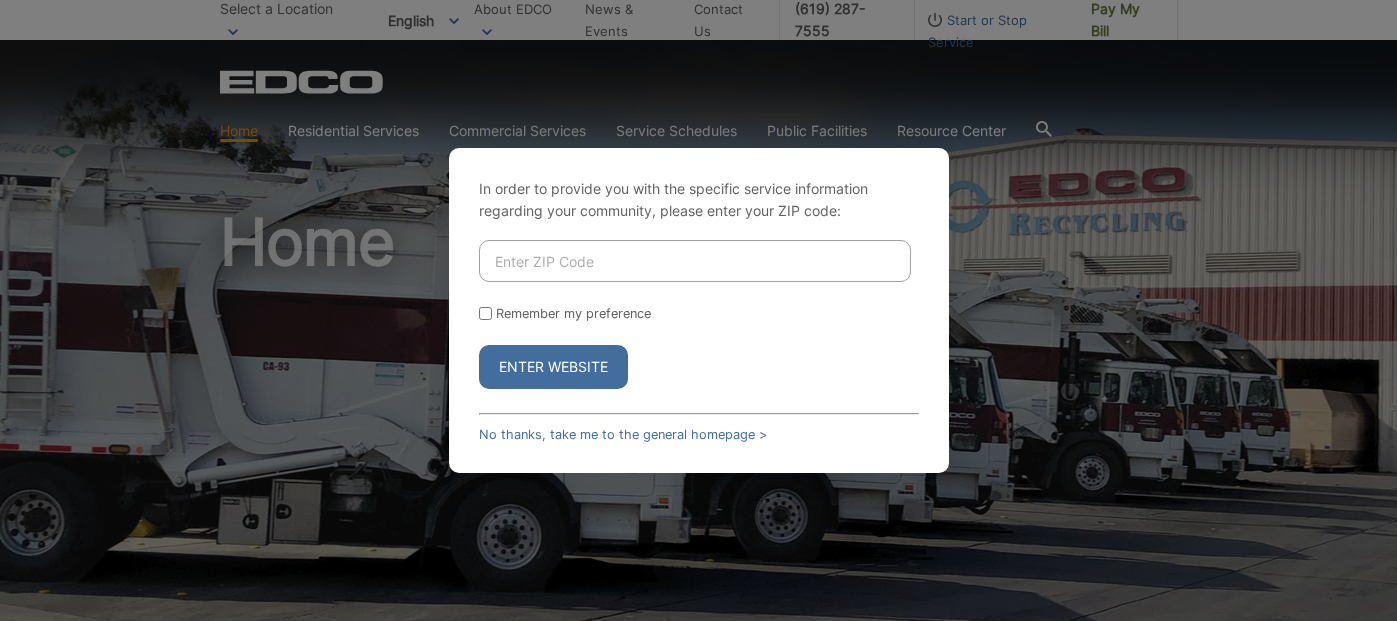 scroll, scrollTop: 0, scrollLeft: 0, axis: both 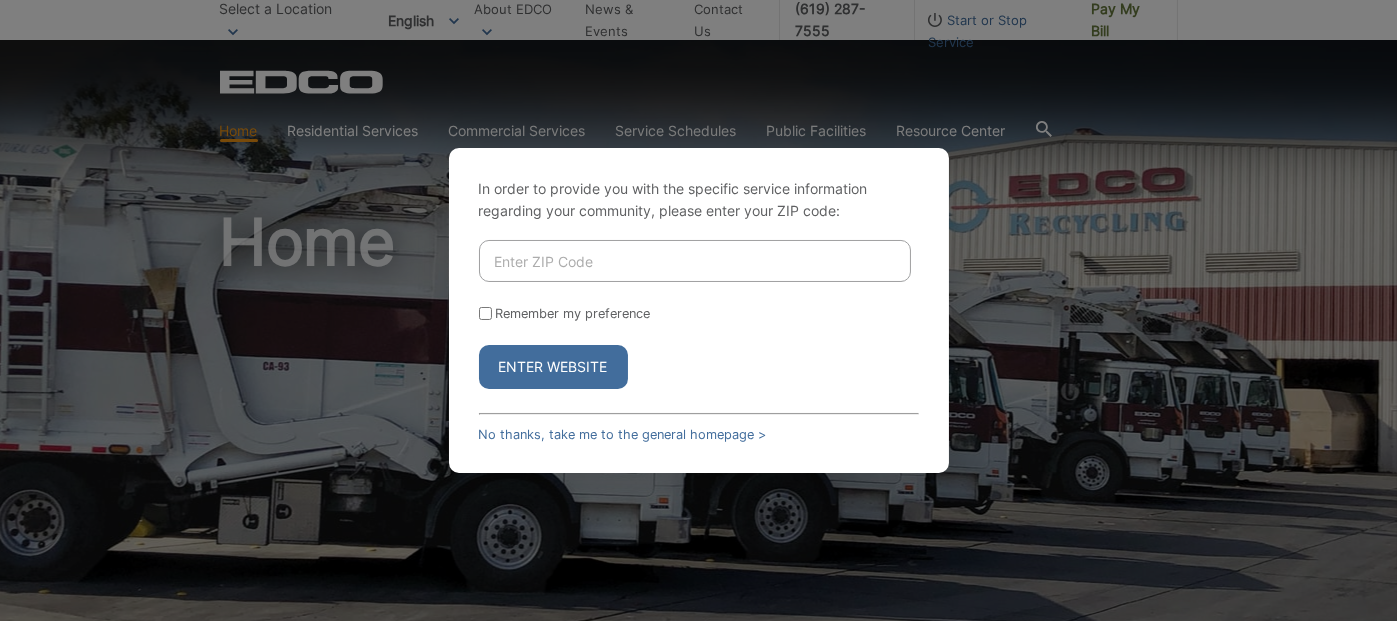 click at bounding box center [695, 261] 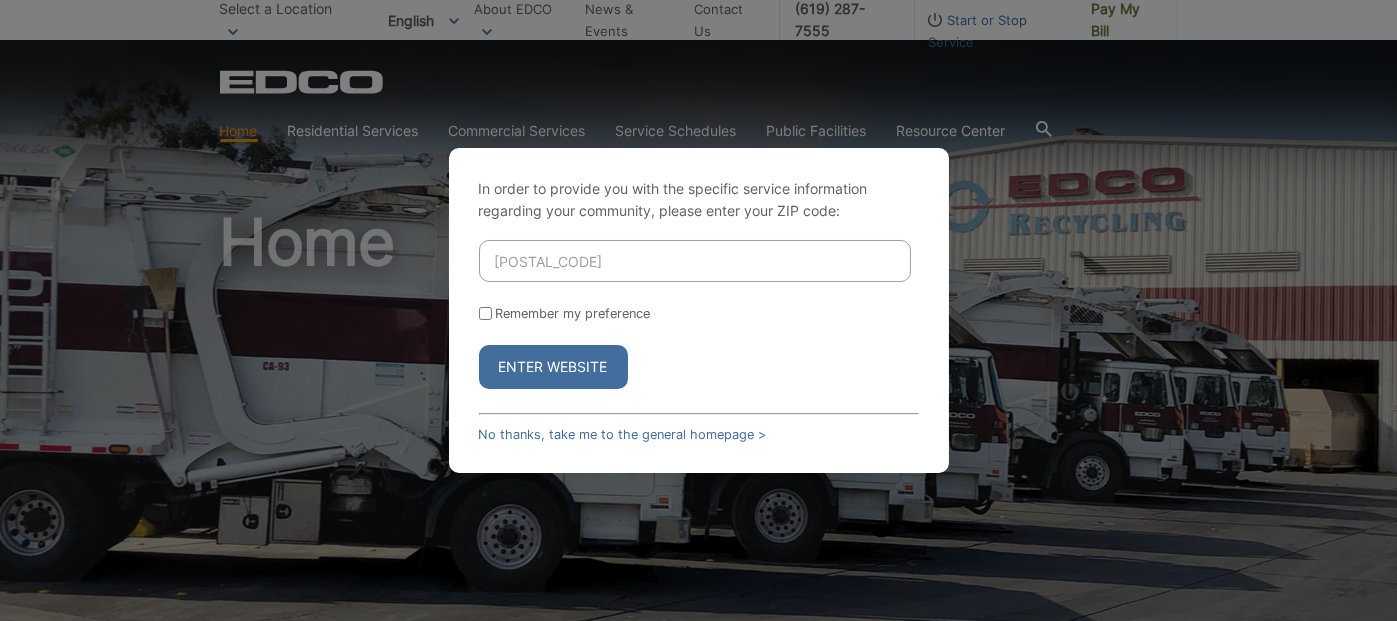 type on "92019" 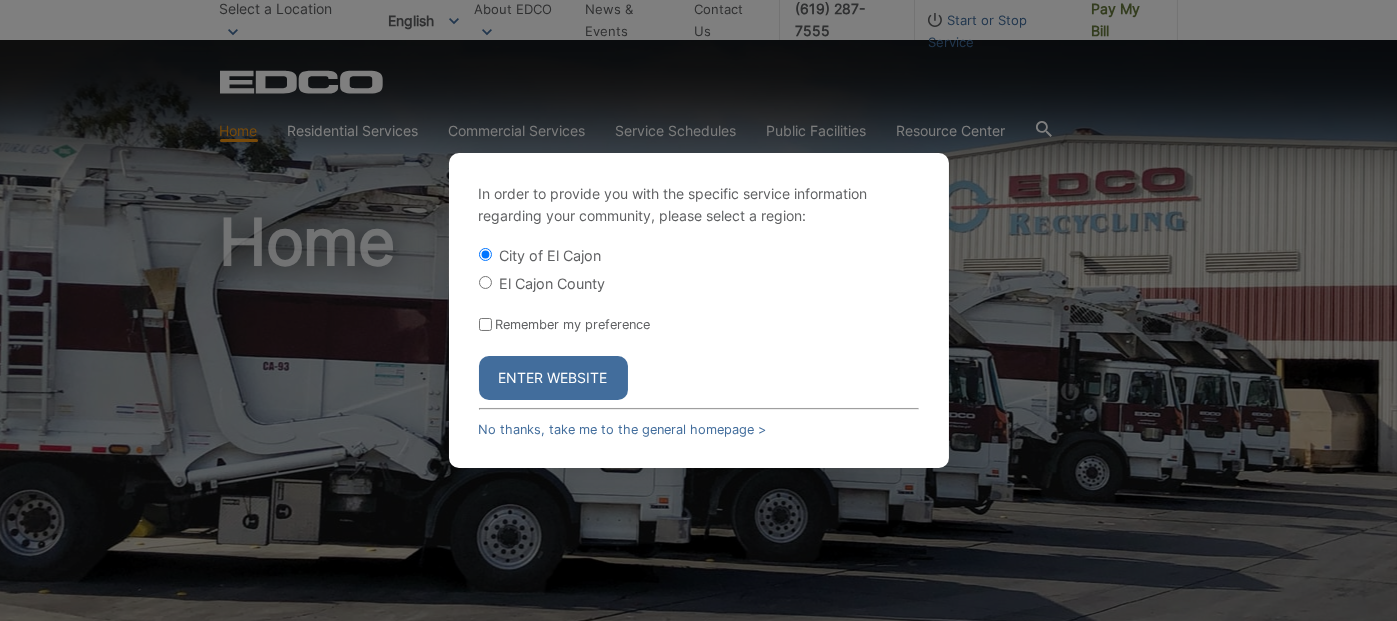 click on "Remember my preference" at bounding box center [485, 324] 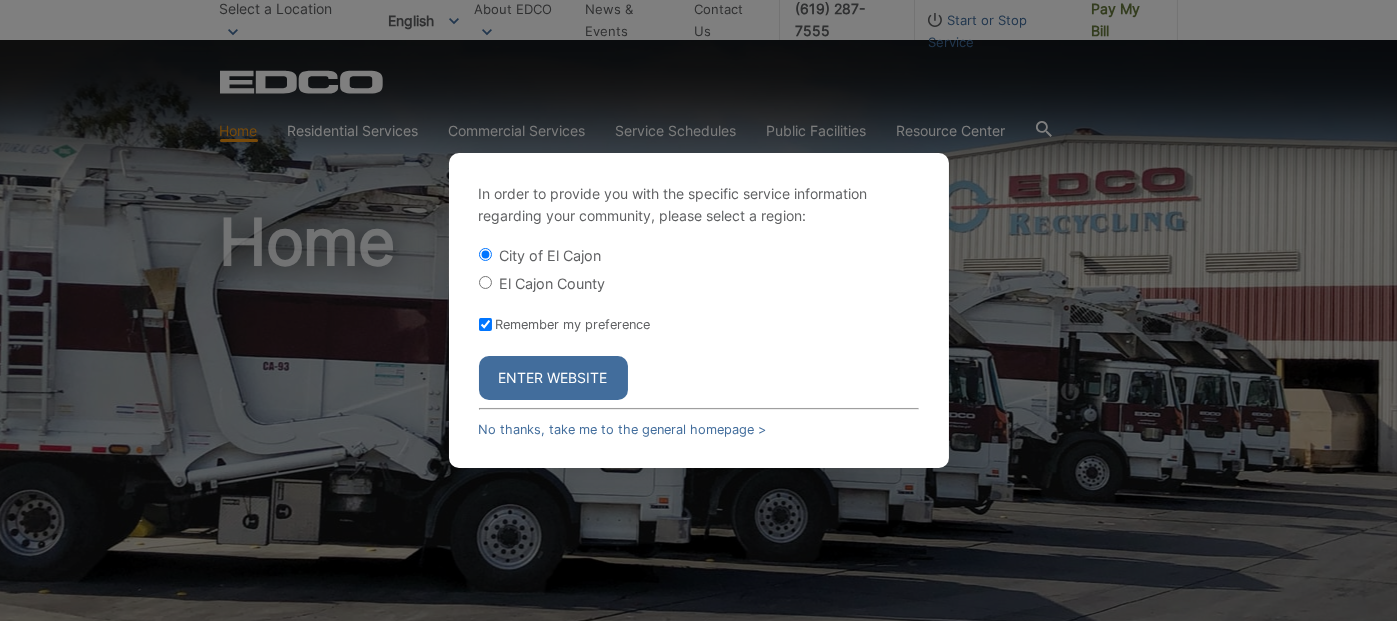 checkbox on "true" 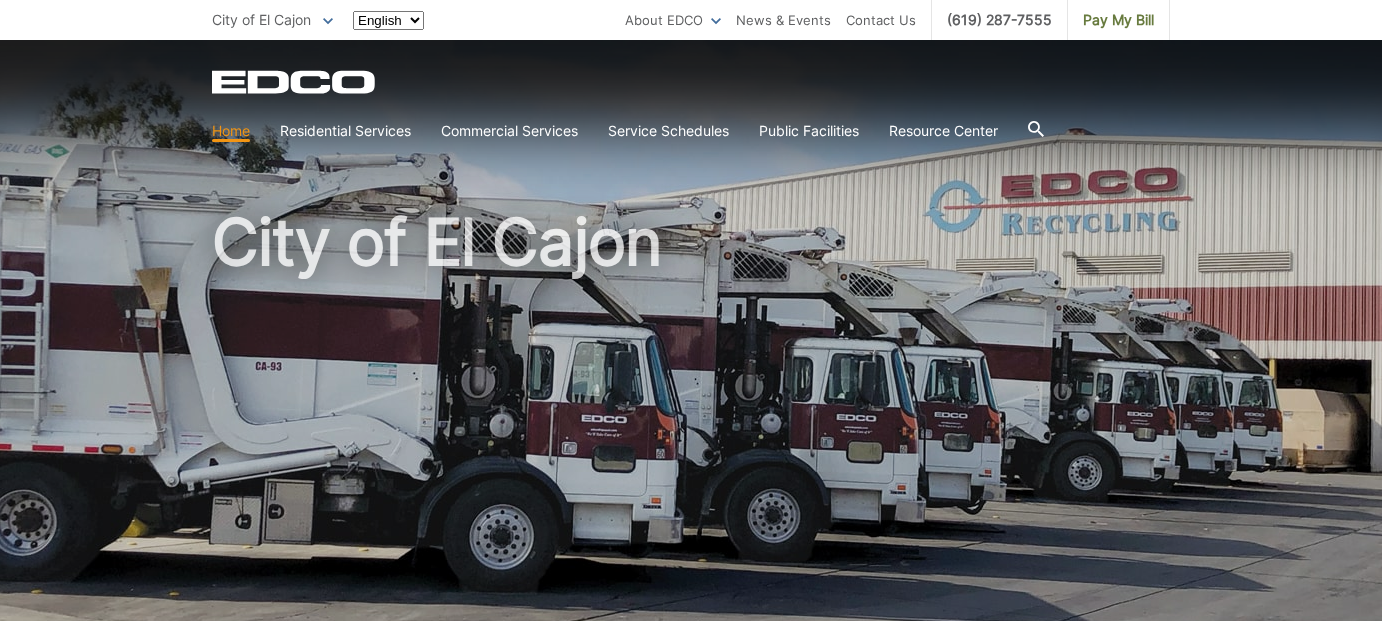 scroll, scrollTop: 0, scrollLeft: 0, axis: both 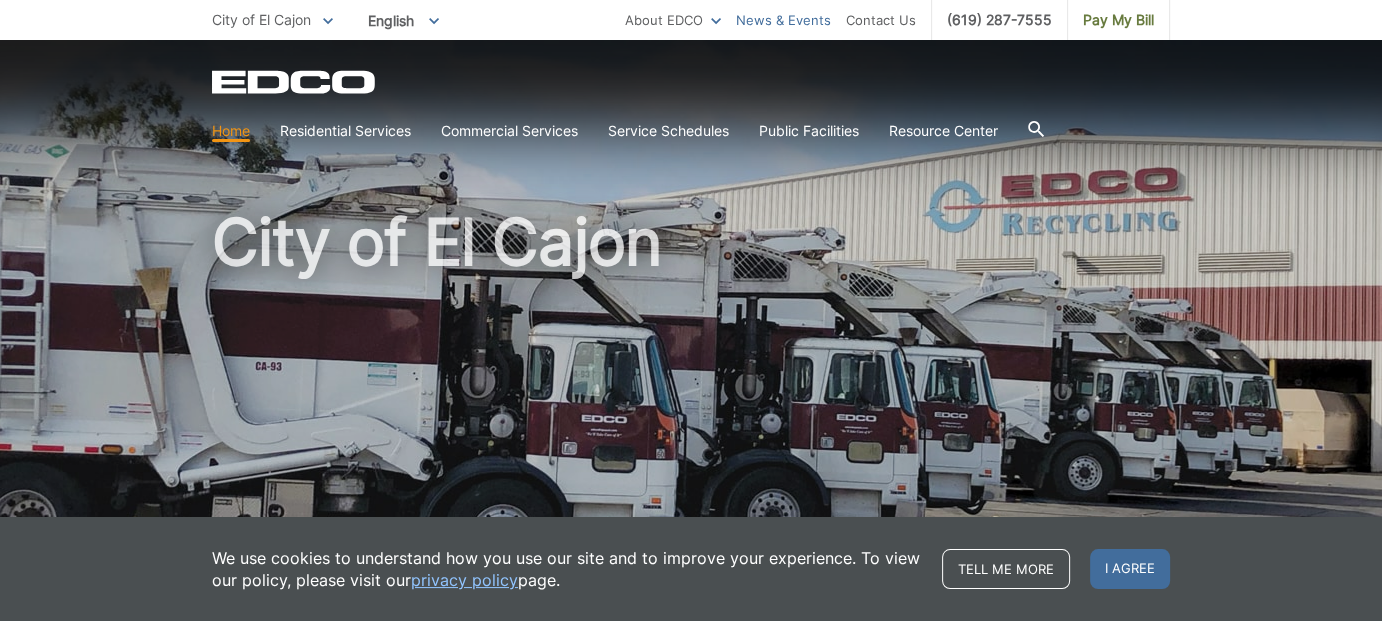 drag, startPoint x: 136, startPoint y: 0, endPoint x: 778, endPoint y: 20, distance: 642.31146 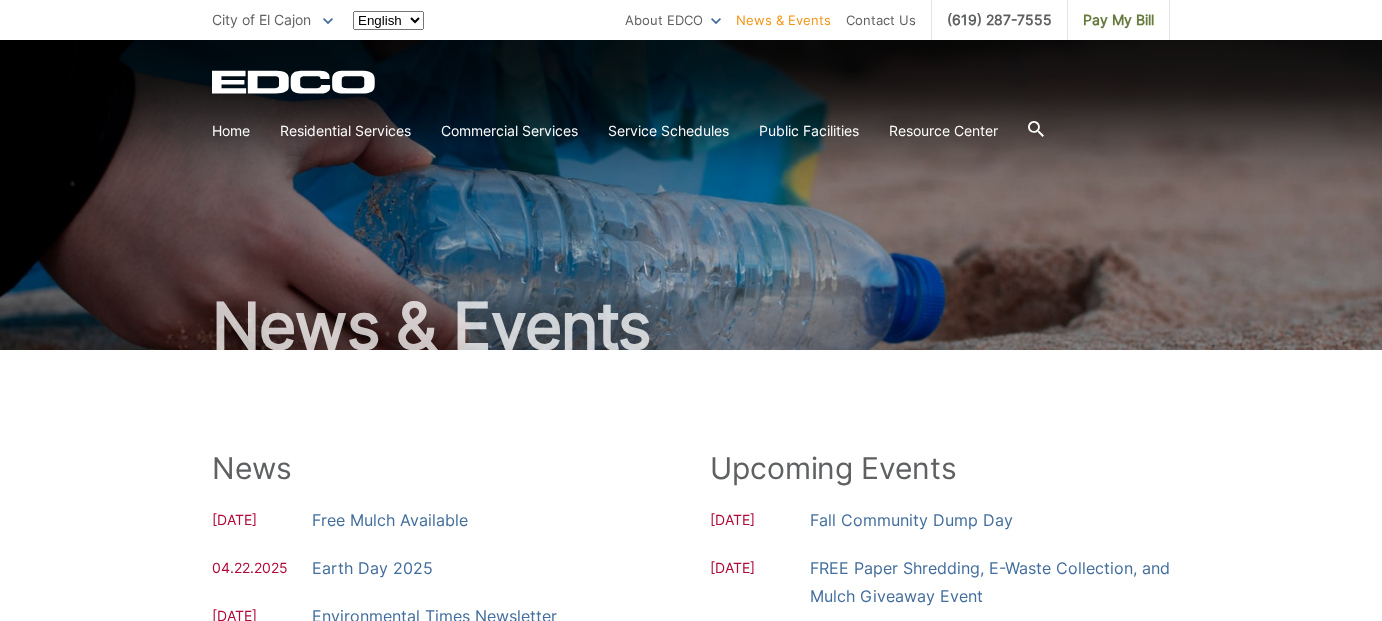 scroll, scrollTop: 0, scrollLeft: 0, axis: both 